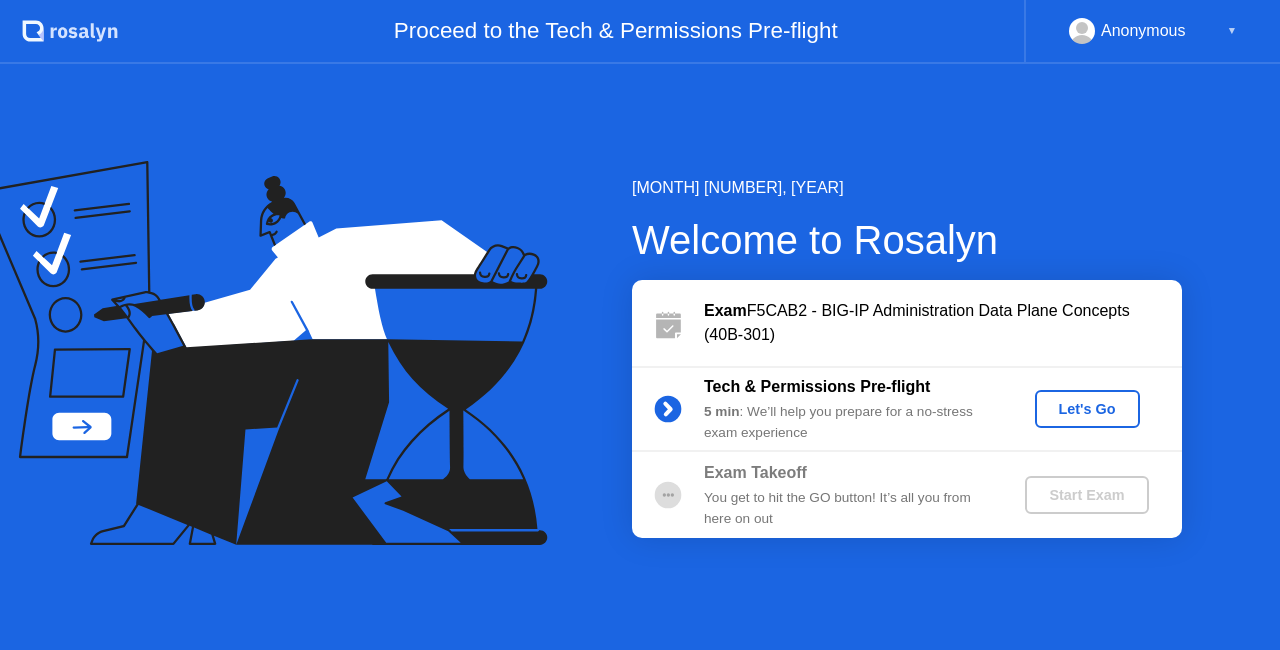 scroll, scrollTop: 0, scrollLeft: 0, axis: both 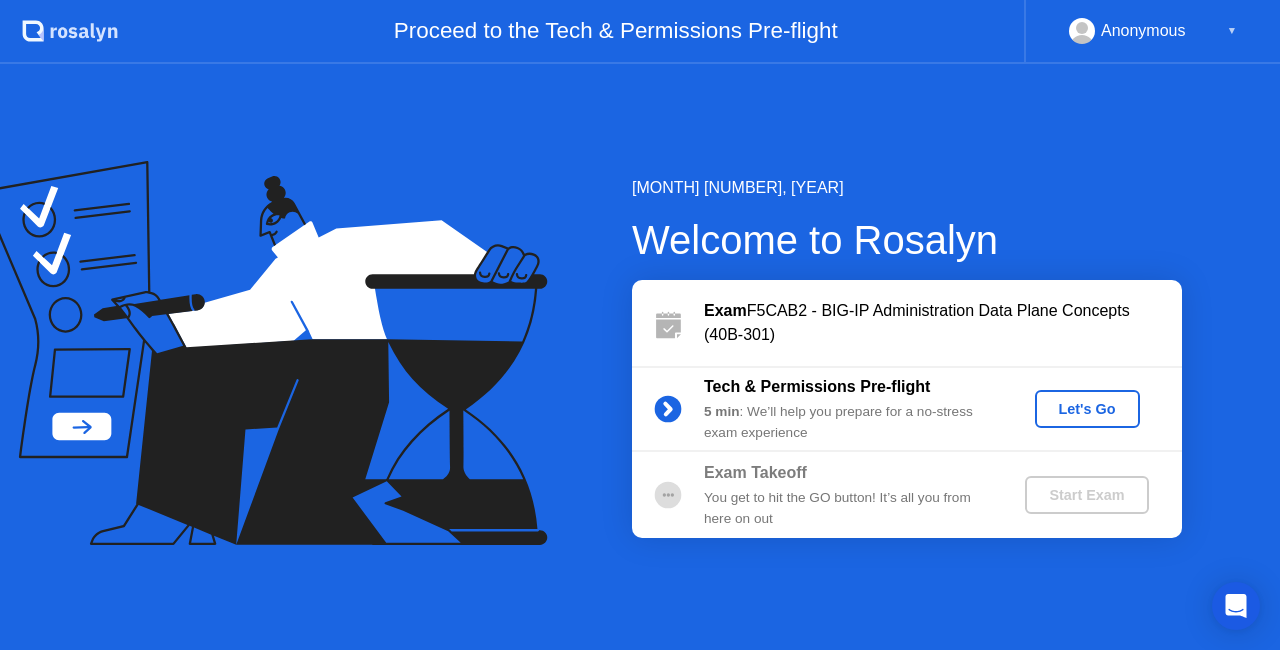 click on "Let's Go" 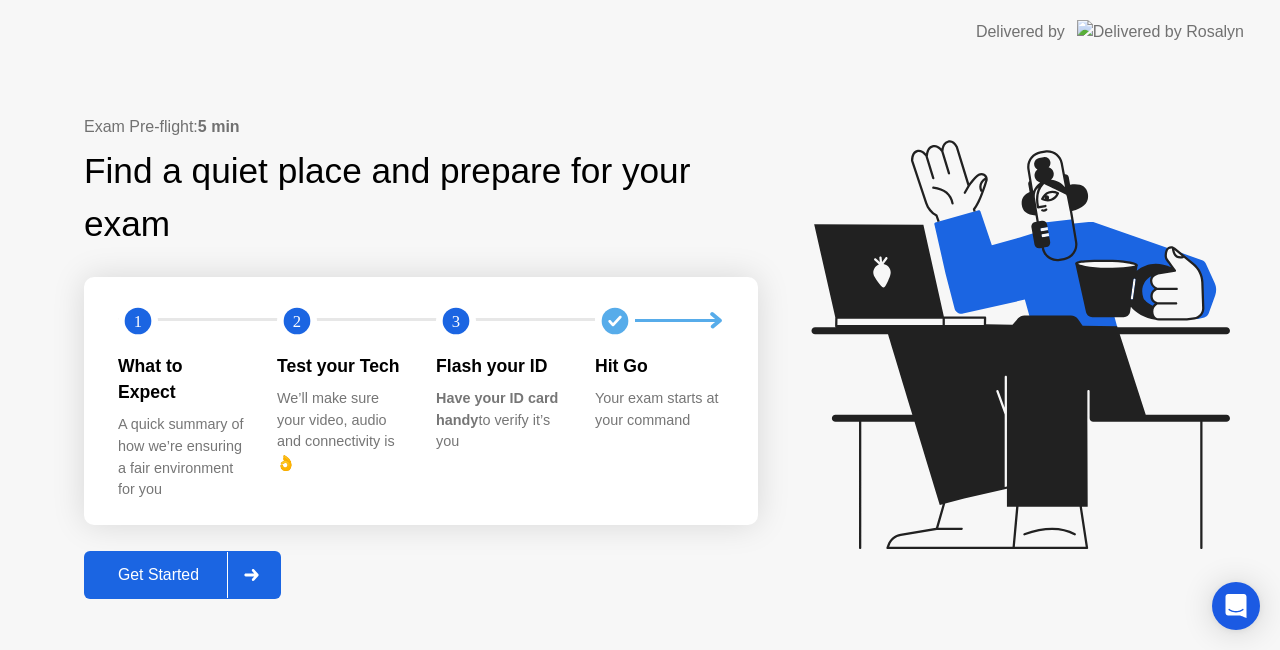 click on "Get Started" 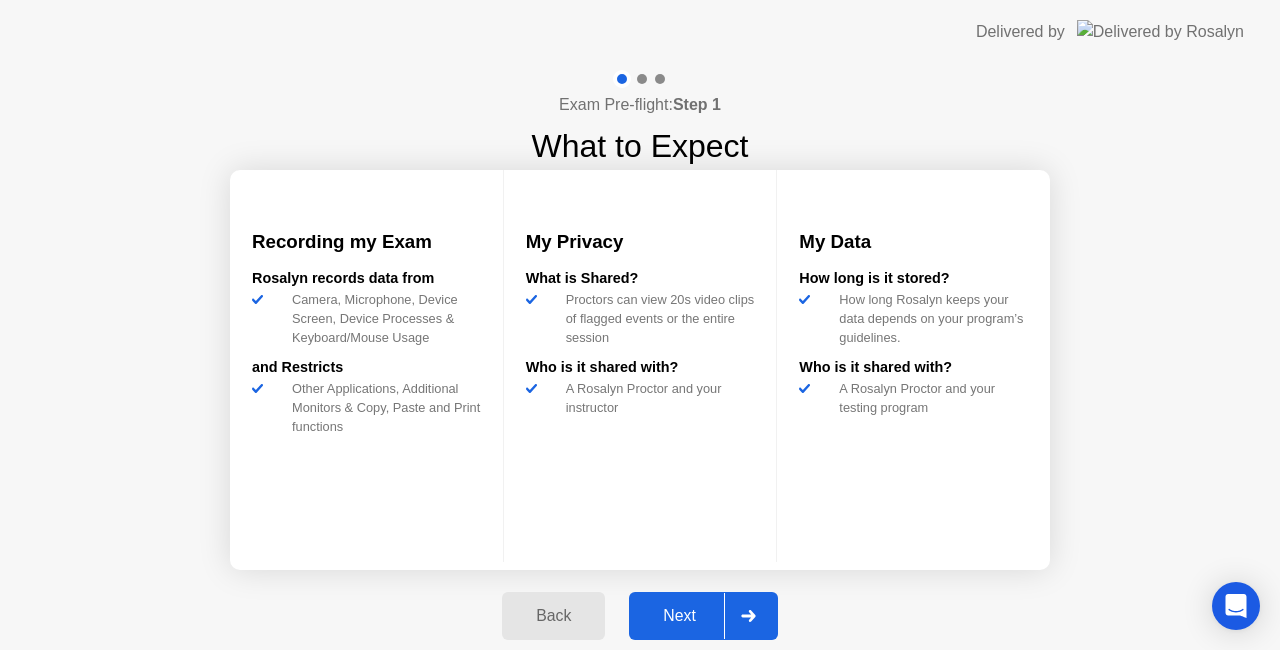 click on "Next" 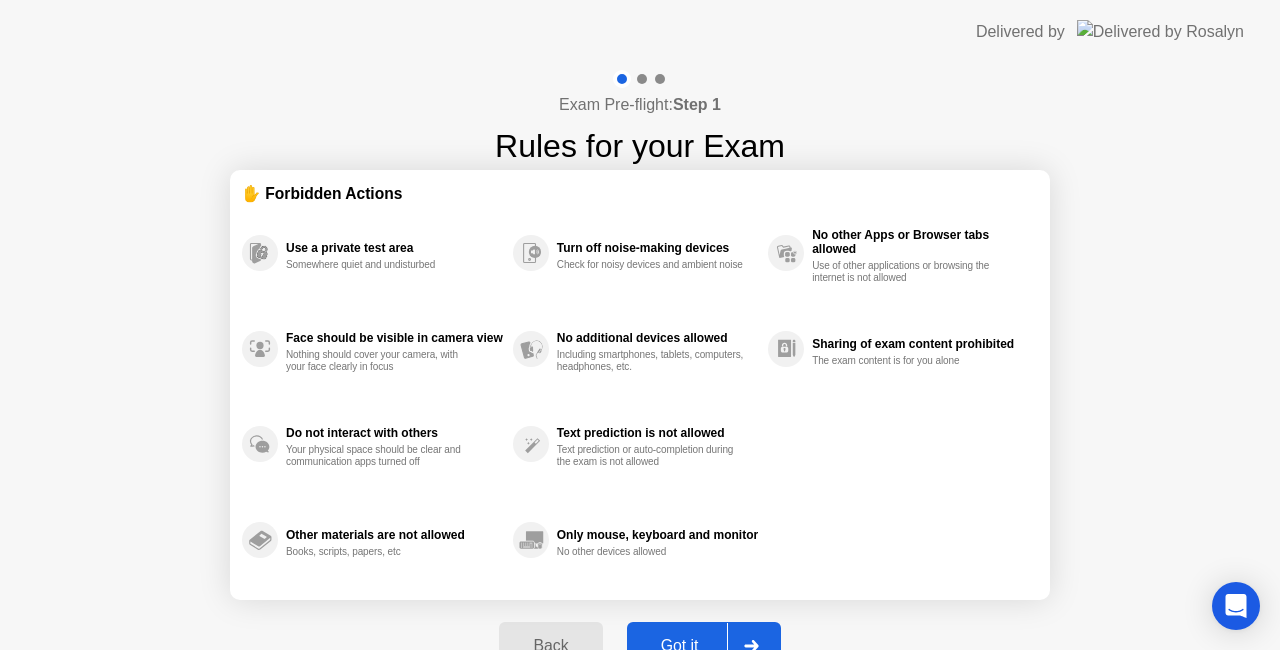 click on "Got it" 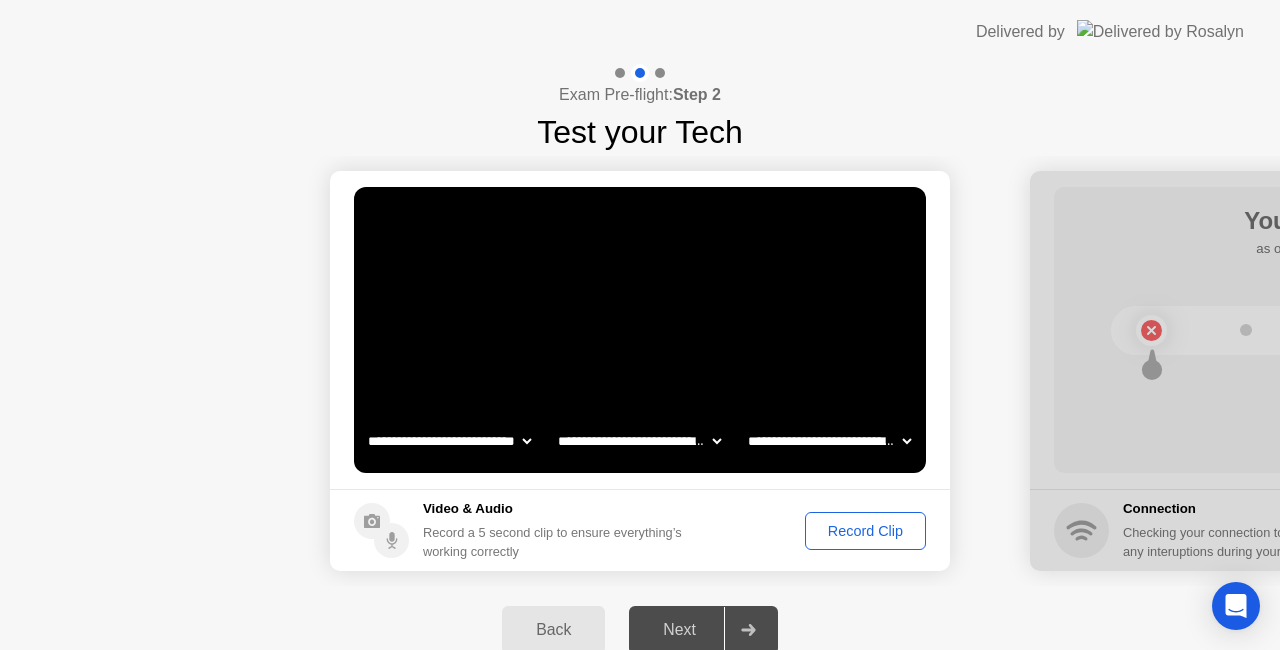 click 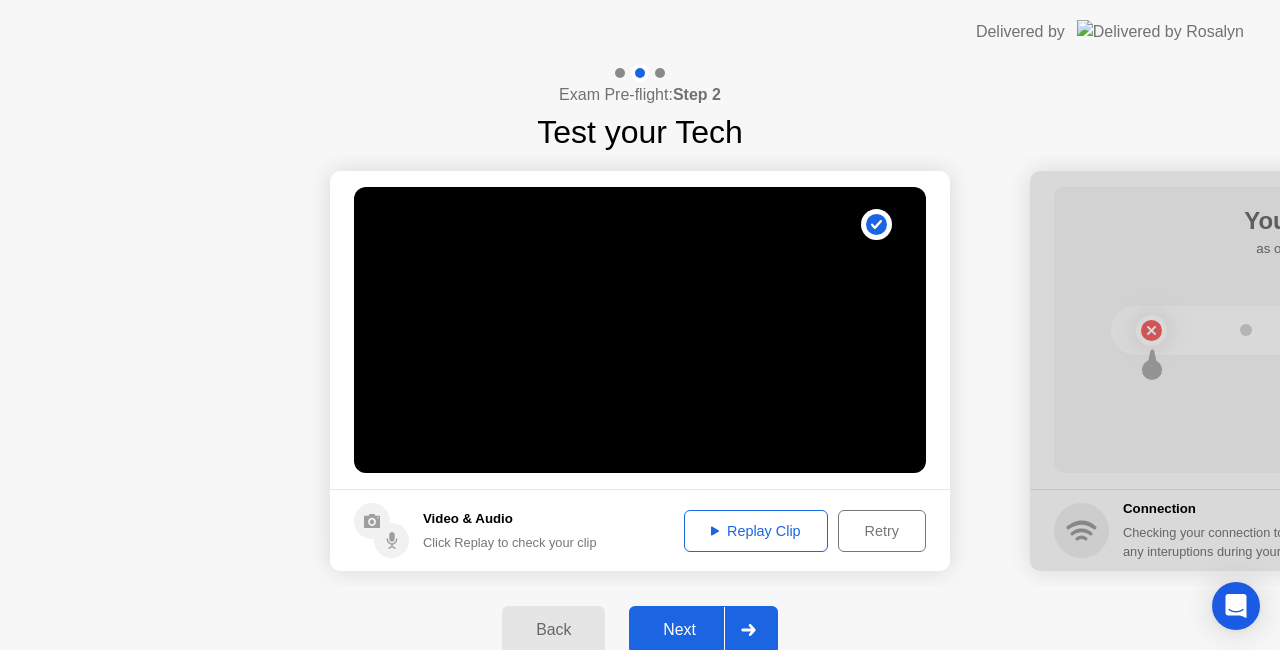 click on "Next" 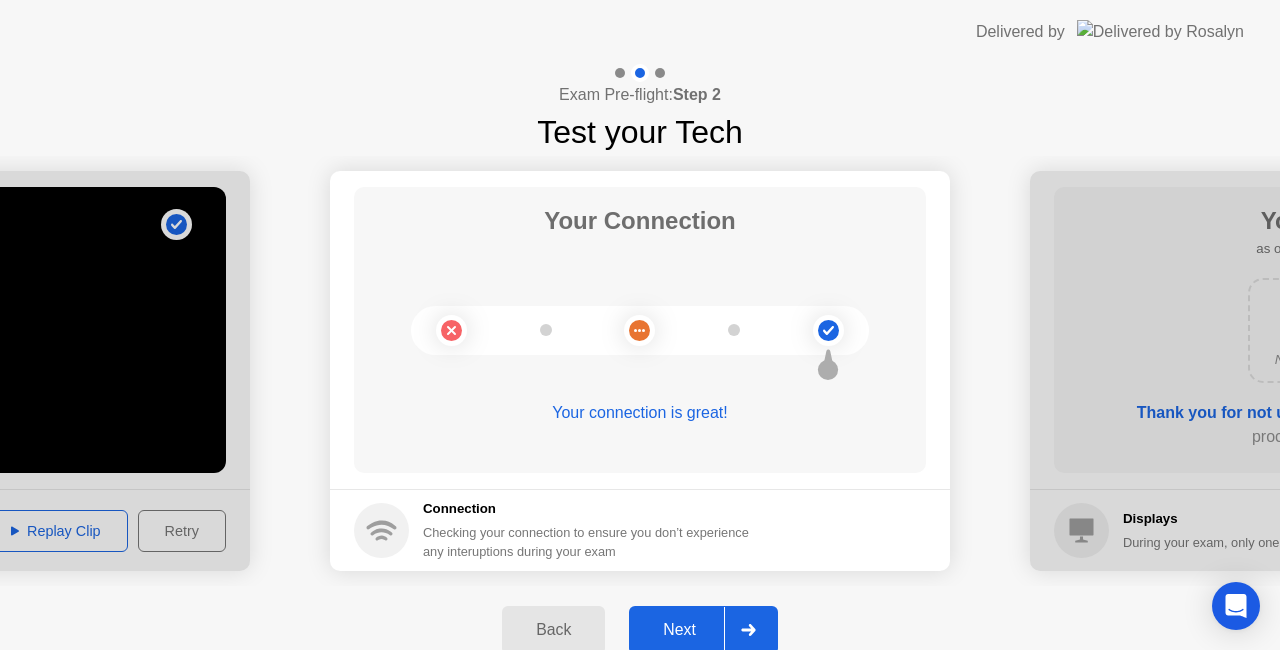 click on "Back Next" 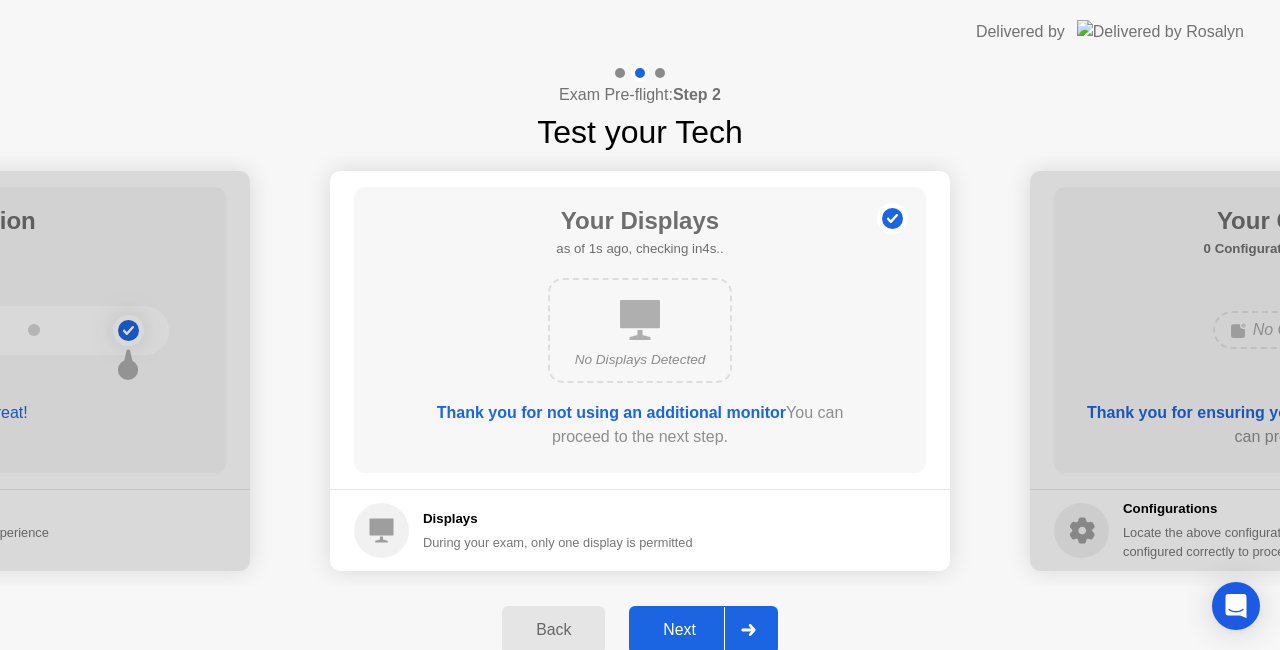 click on "Next" 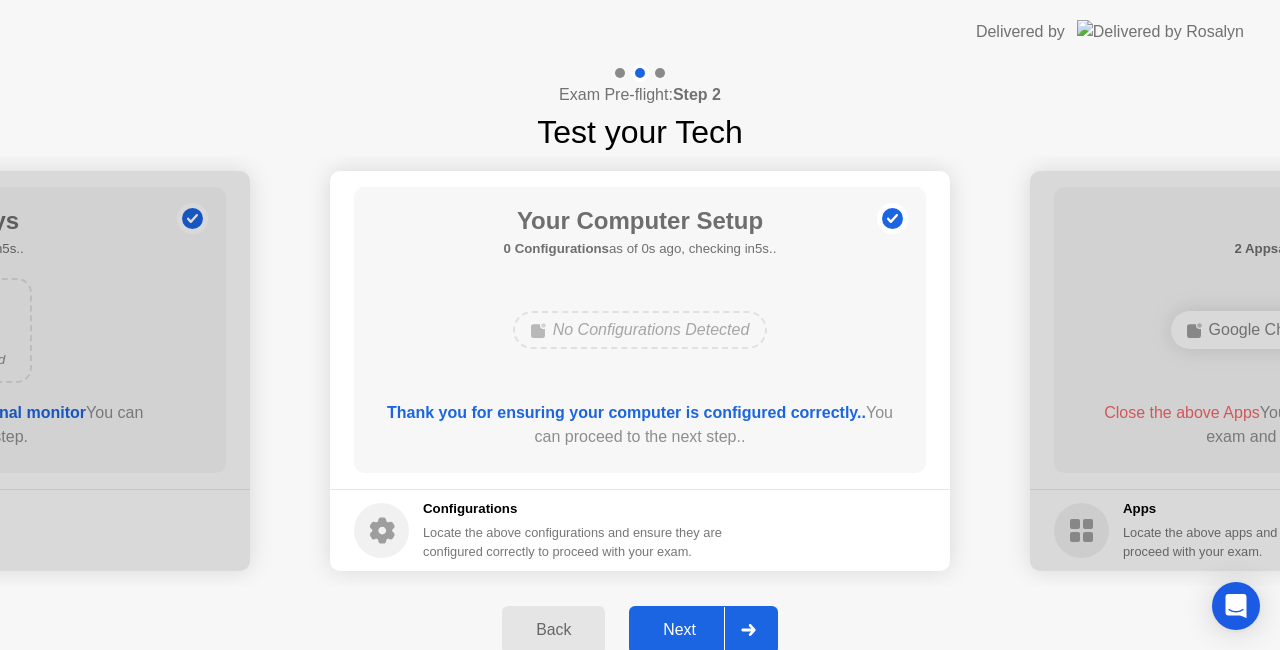 click on "Next" 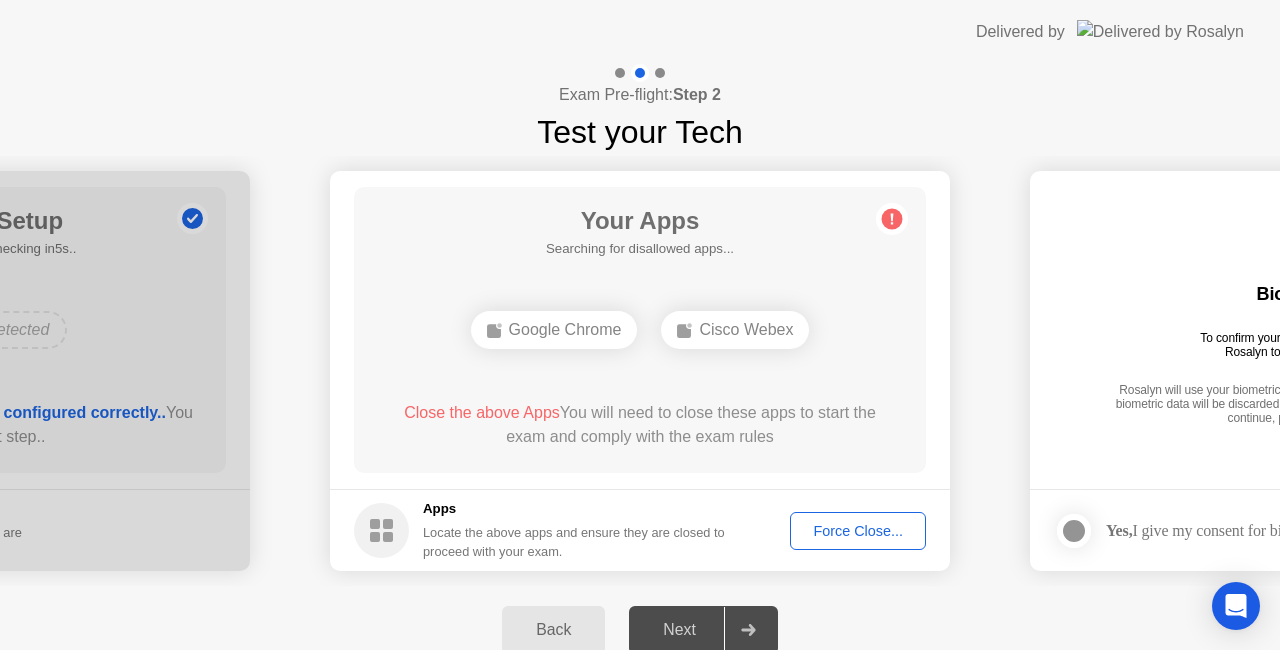 click on "Force Close..." 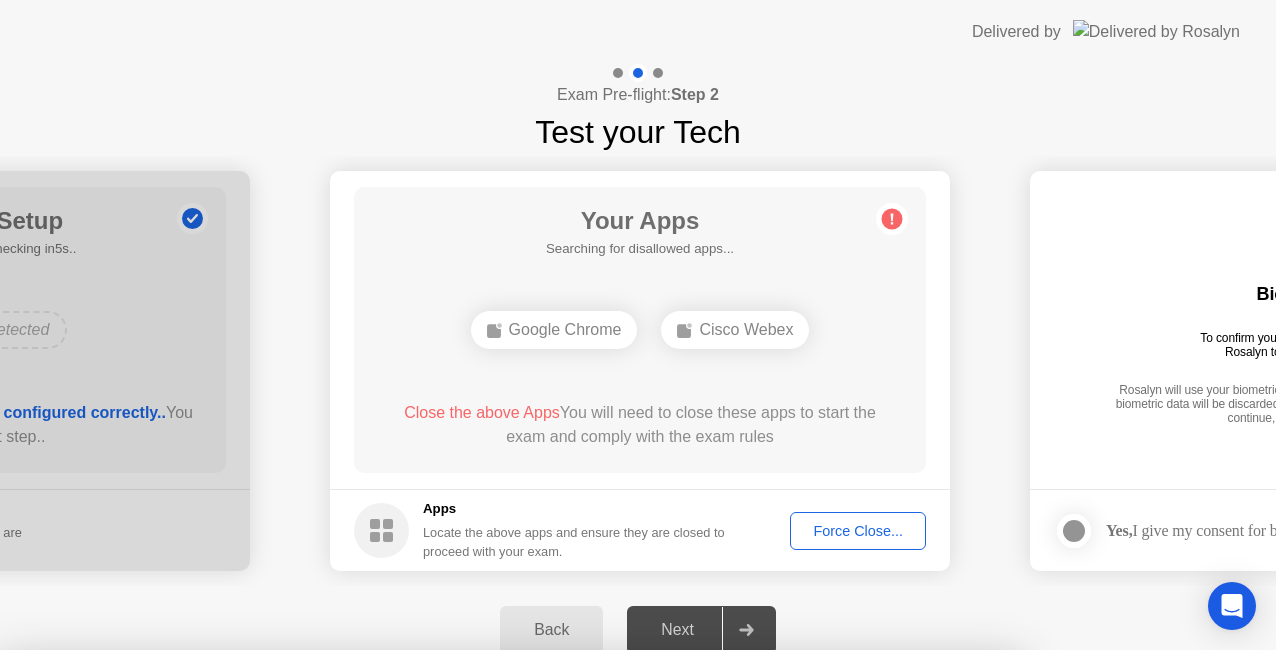 click on "Confirm" at bounding box center (577, 926) 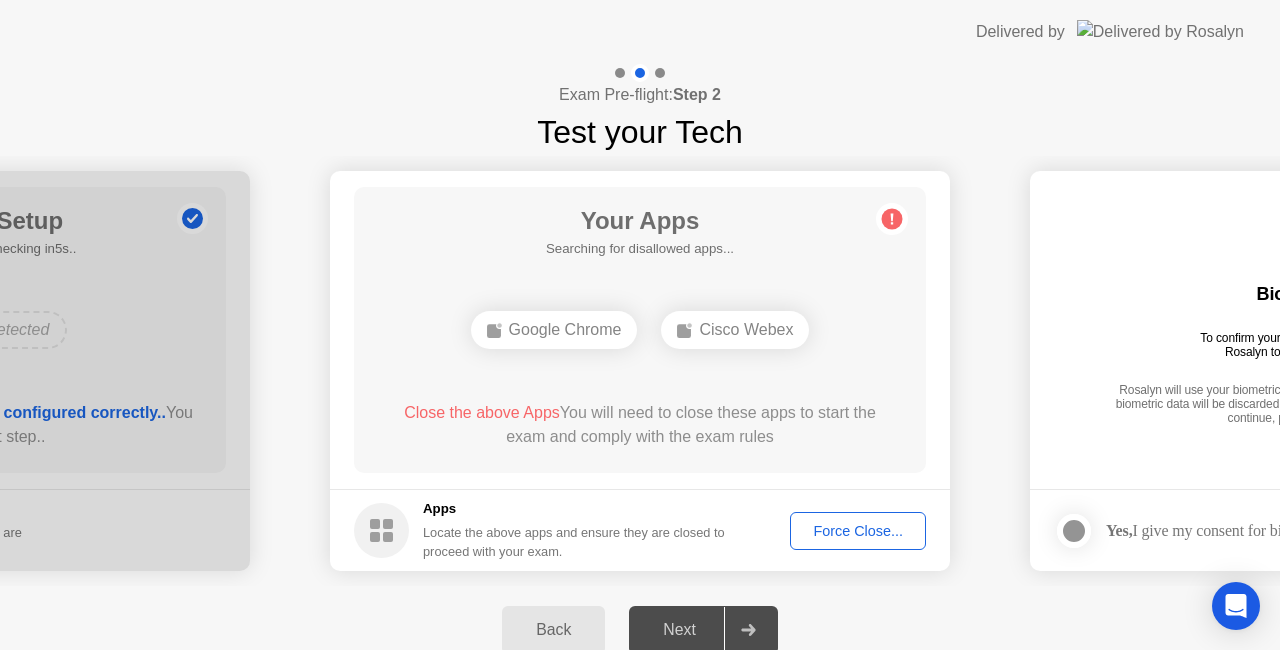 click on "Force Close..." 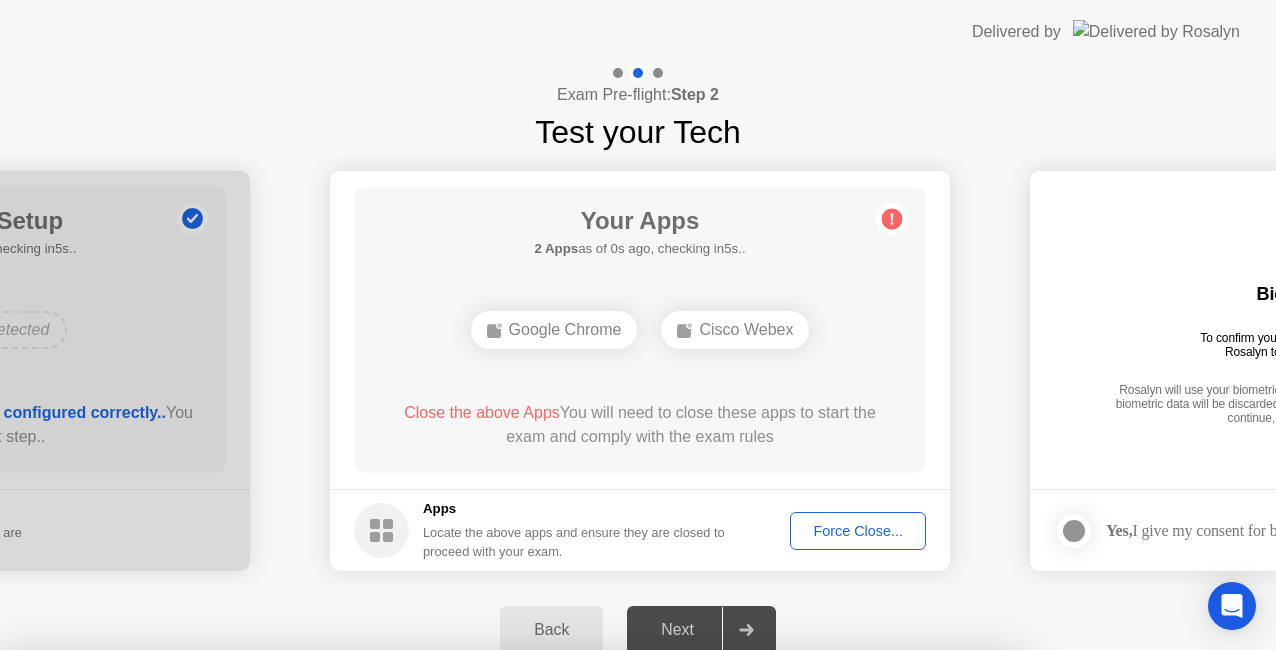 click on "Confirm" at bounding box center (577, 926) 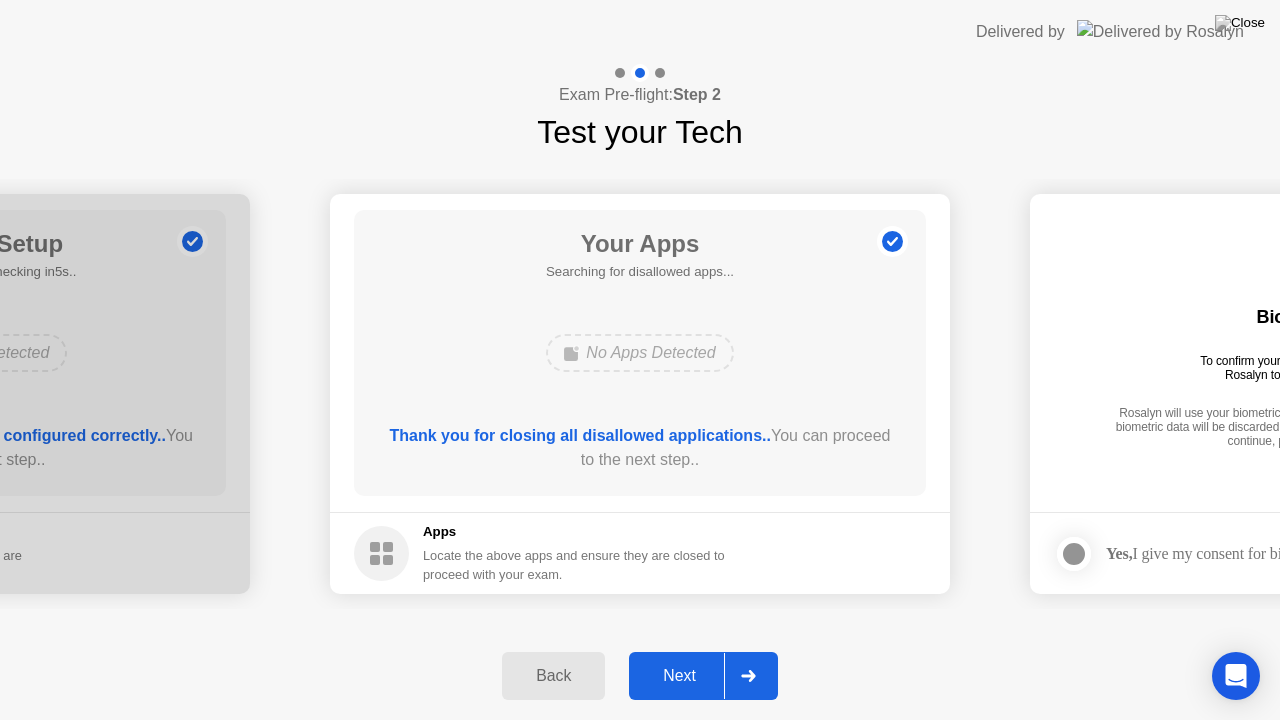 click on "Next" 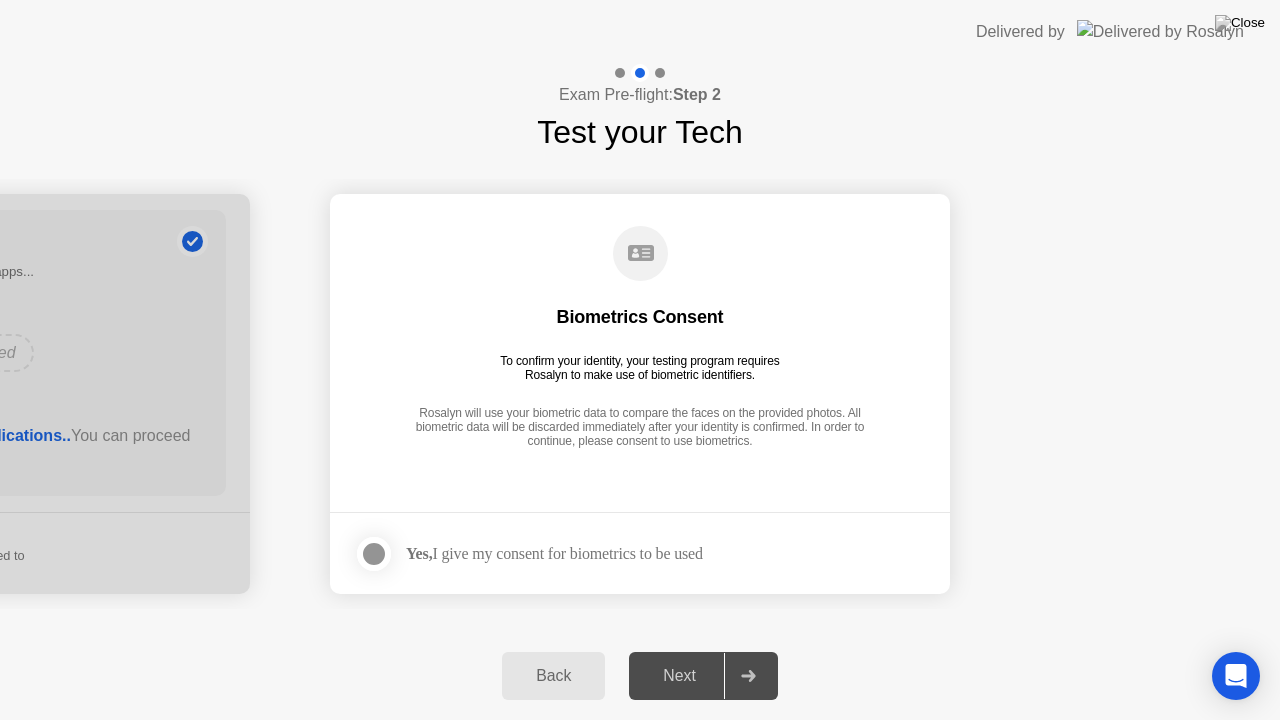 click 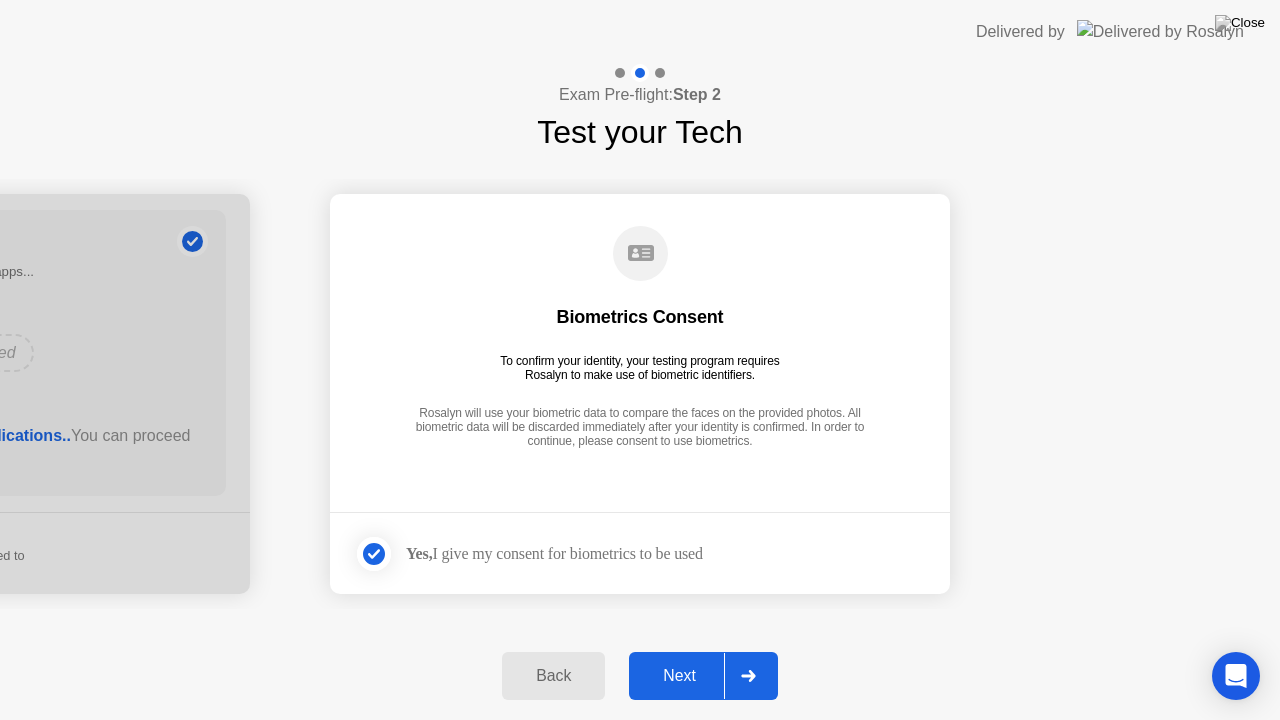 click on "Next" 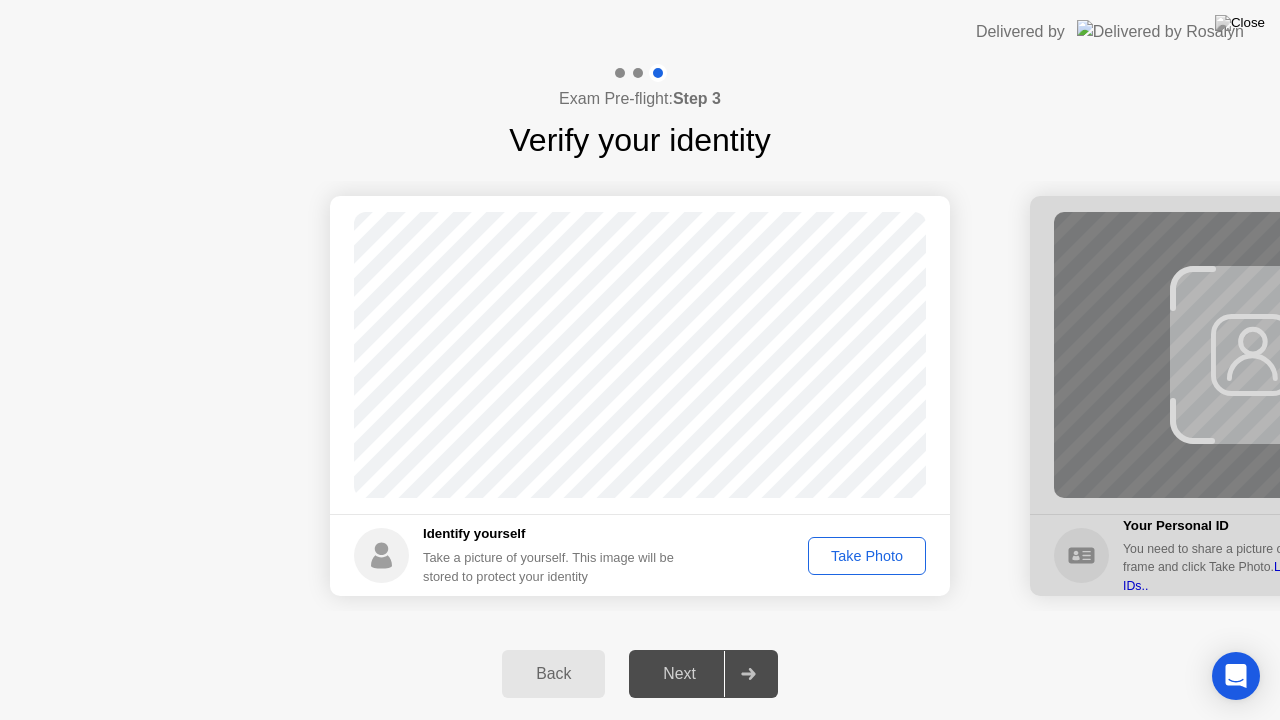 click on "Take Photo" 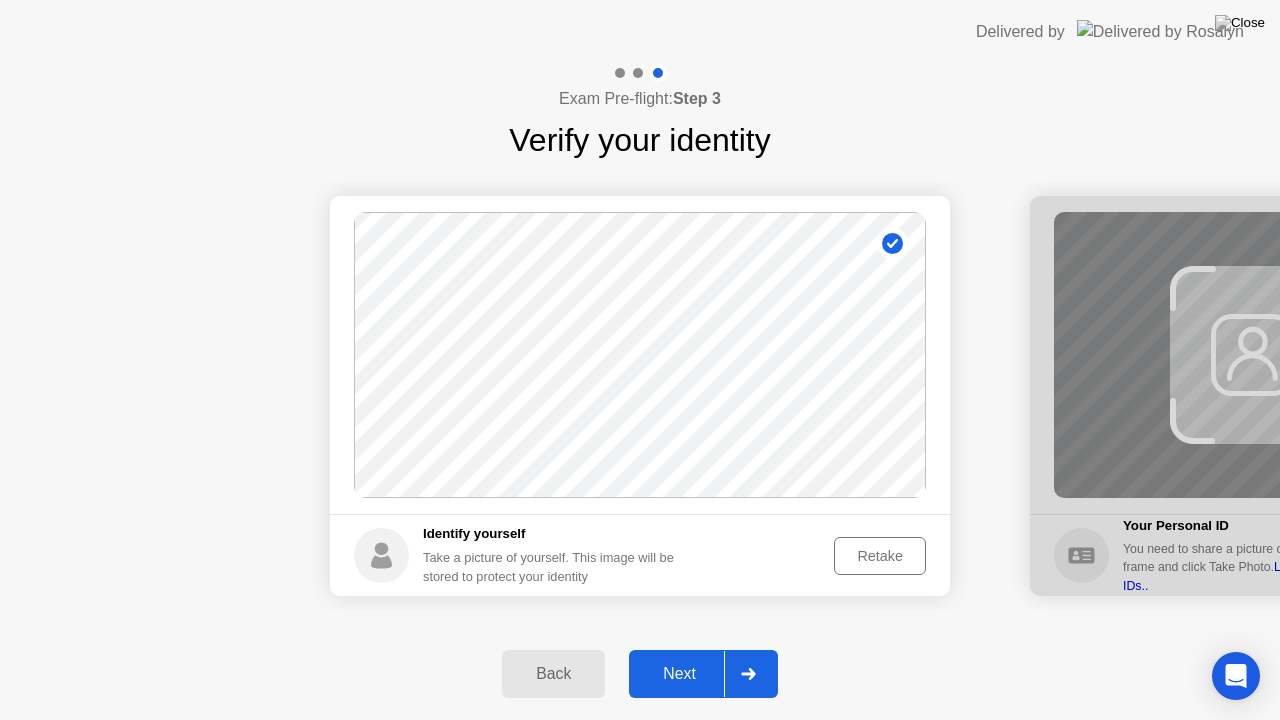 click on "Next" 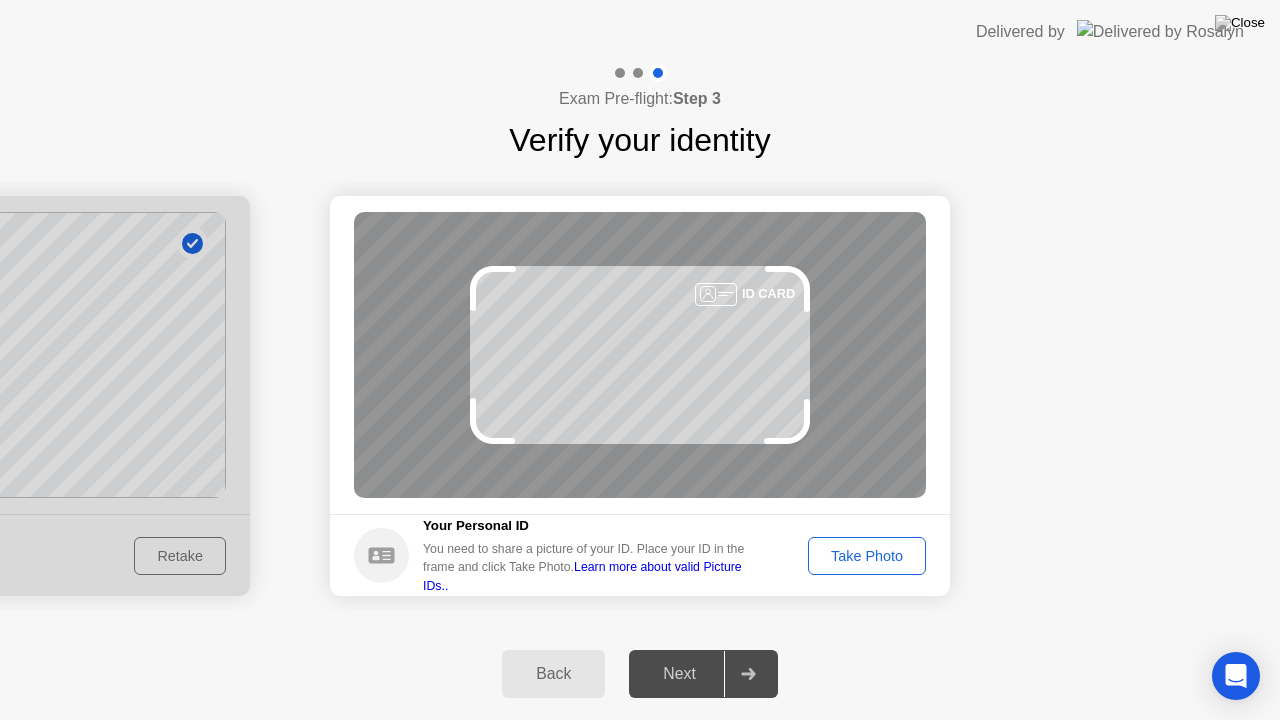 click on "Take Photo" 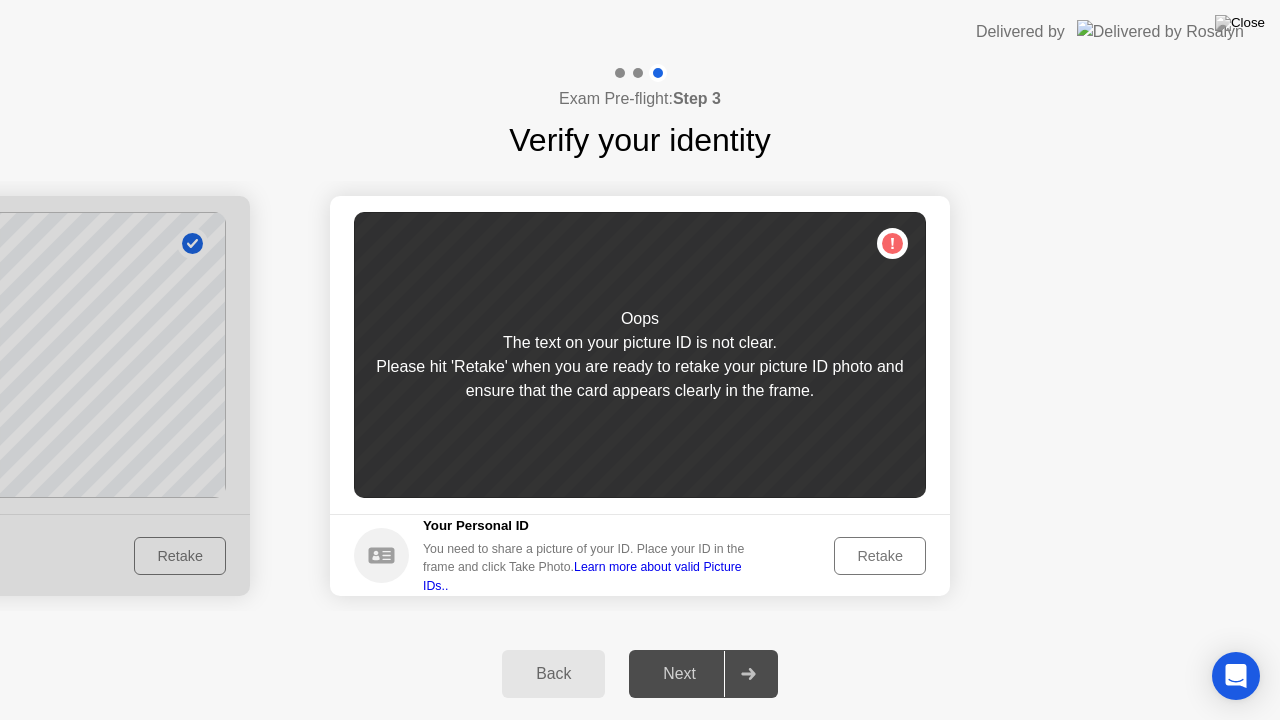 click on "Retake" 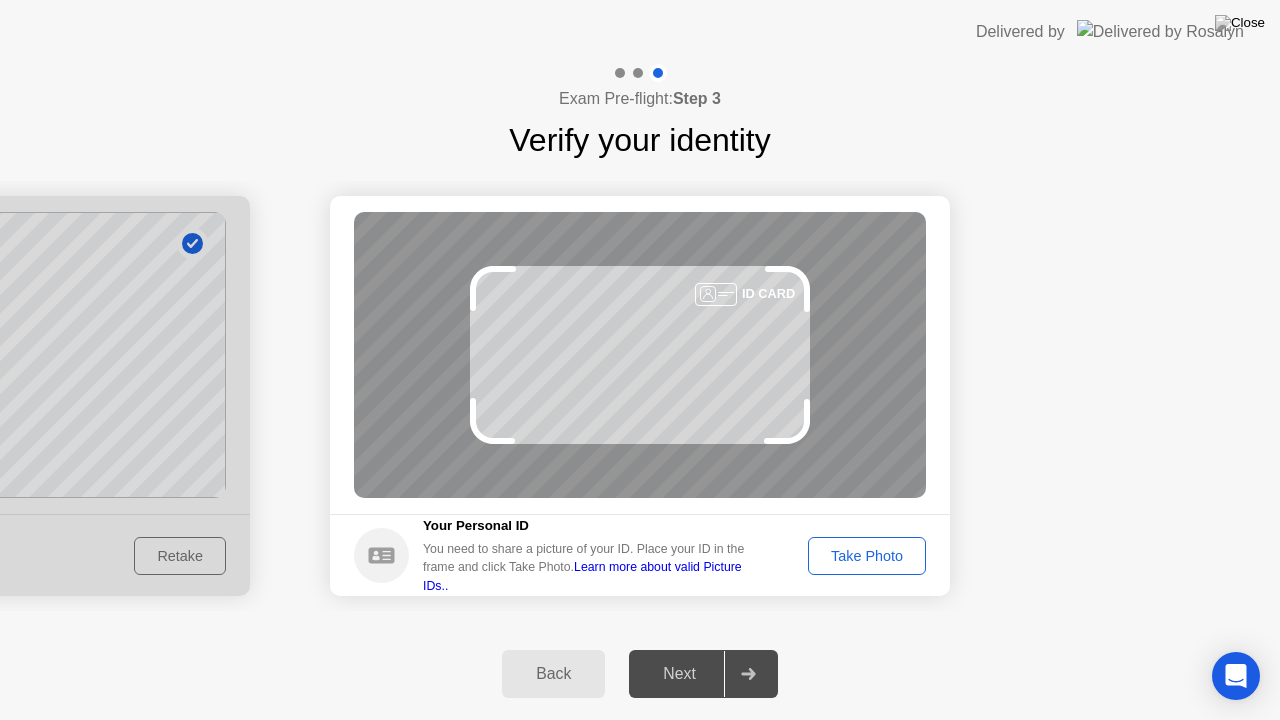 click on "Take Photo" 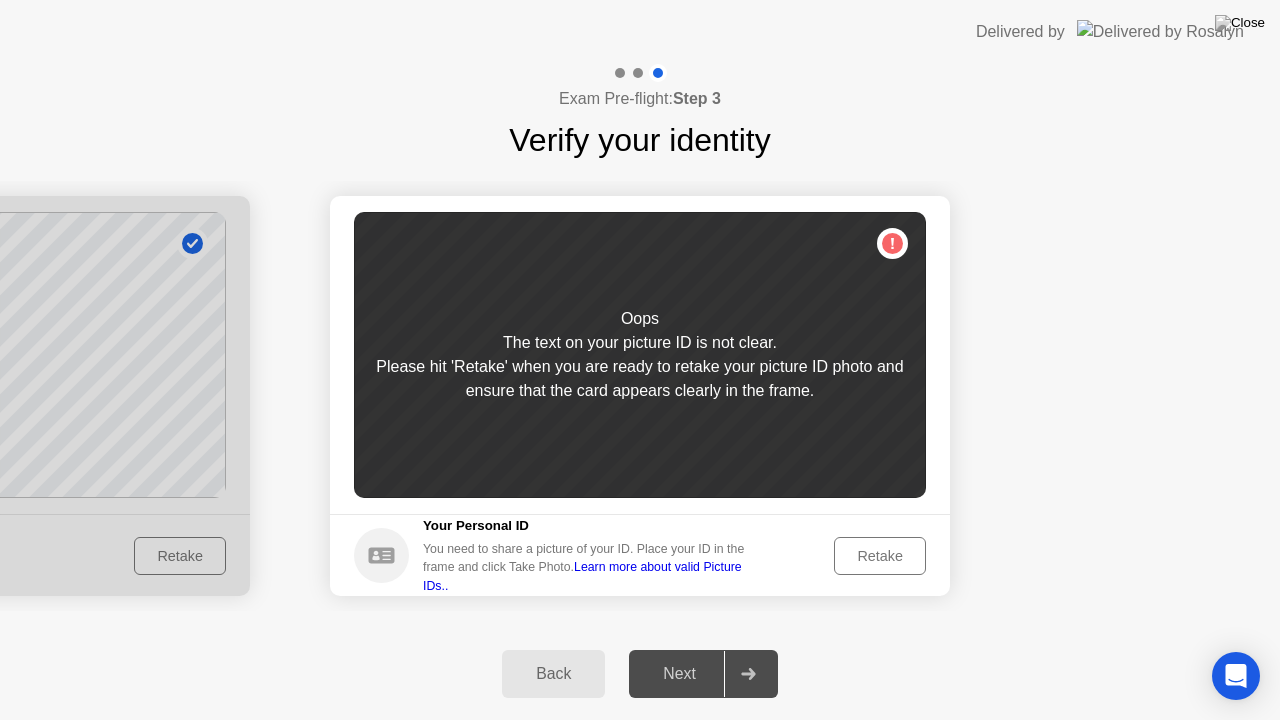 click on "Retake" 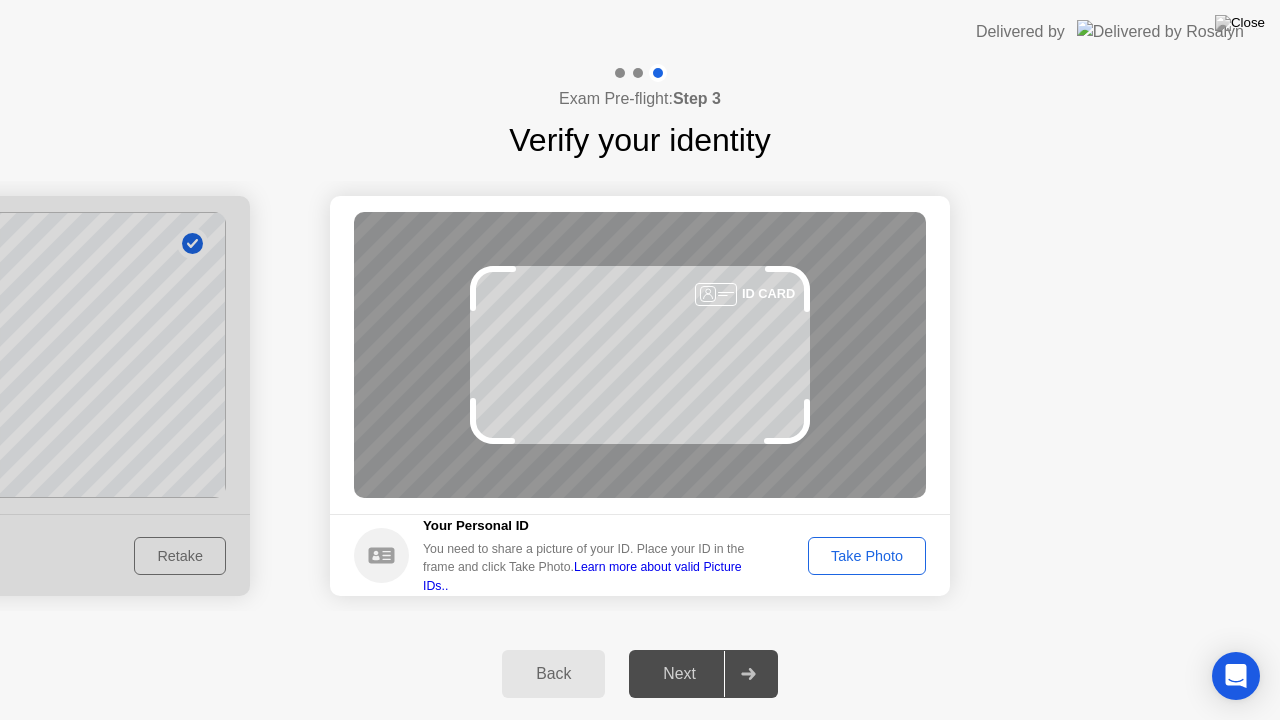 click on "You need to share a picture of your ID. Place your ID in the frame and click Take Photo.  Learn more about valid Picture IDs.." 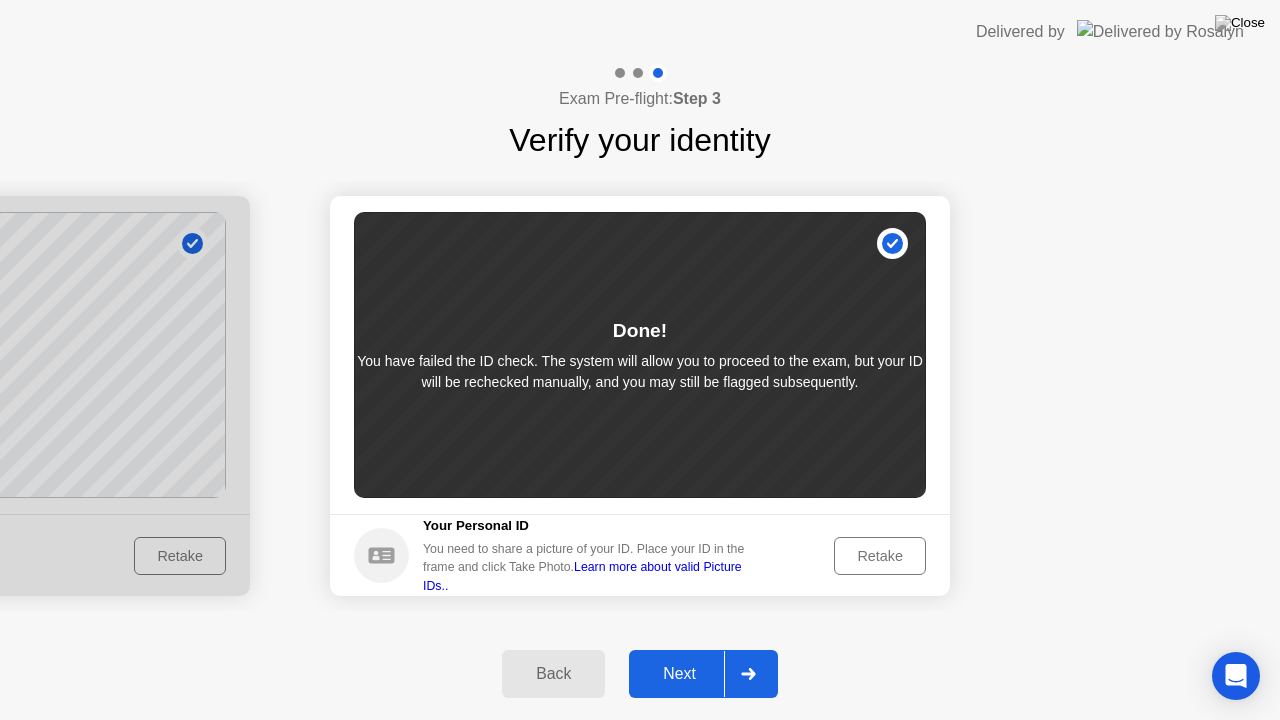drag, startPoint x: 768, startPoint y: 388, endPoint x: 786, endPoint y: 423, distance: 39.357338 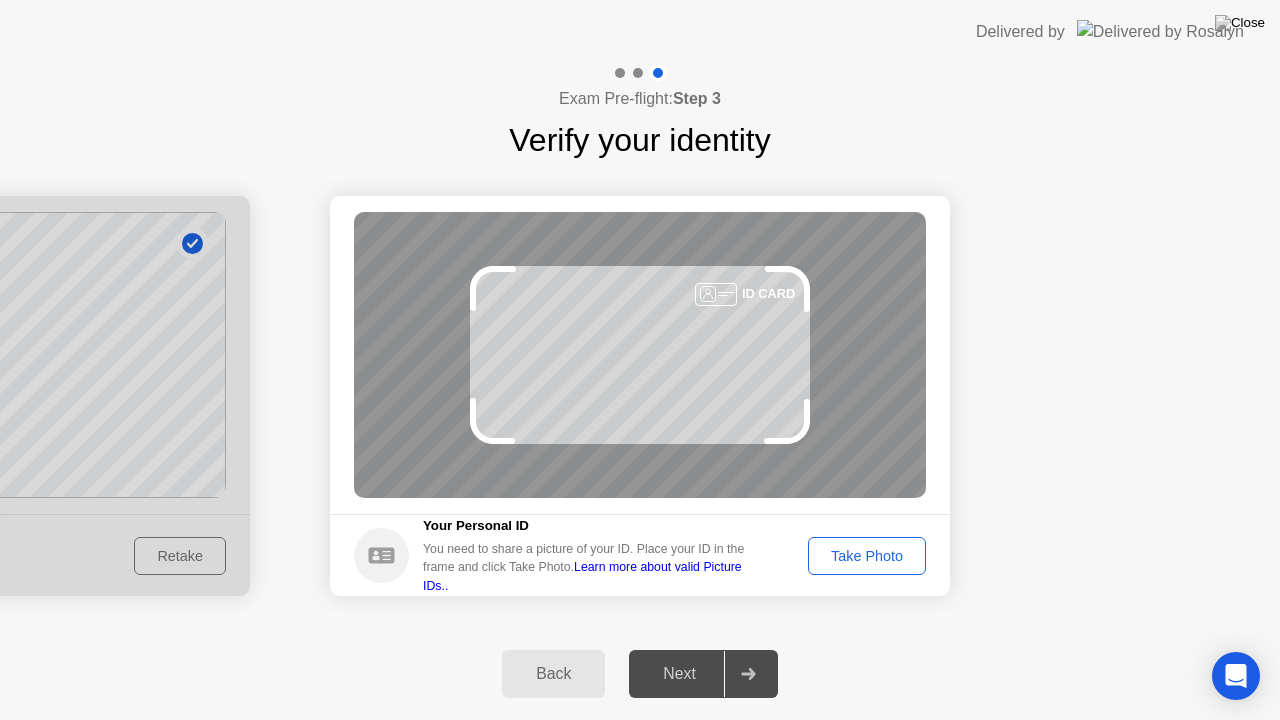 click on "Take Photo" 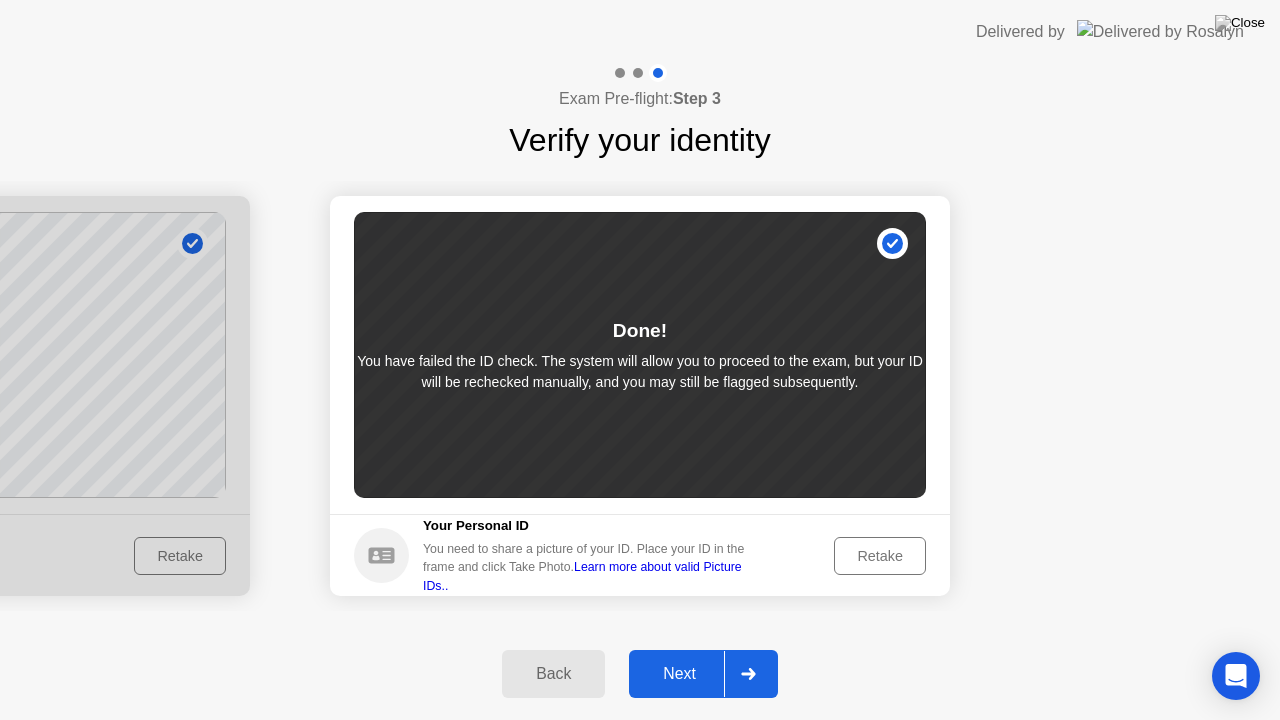 click on "Next" 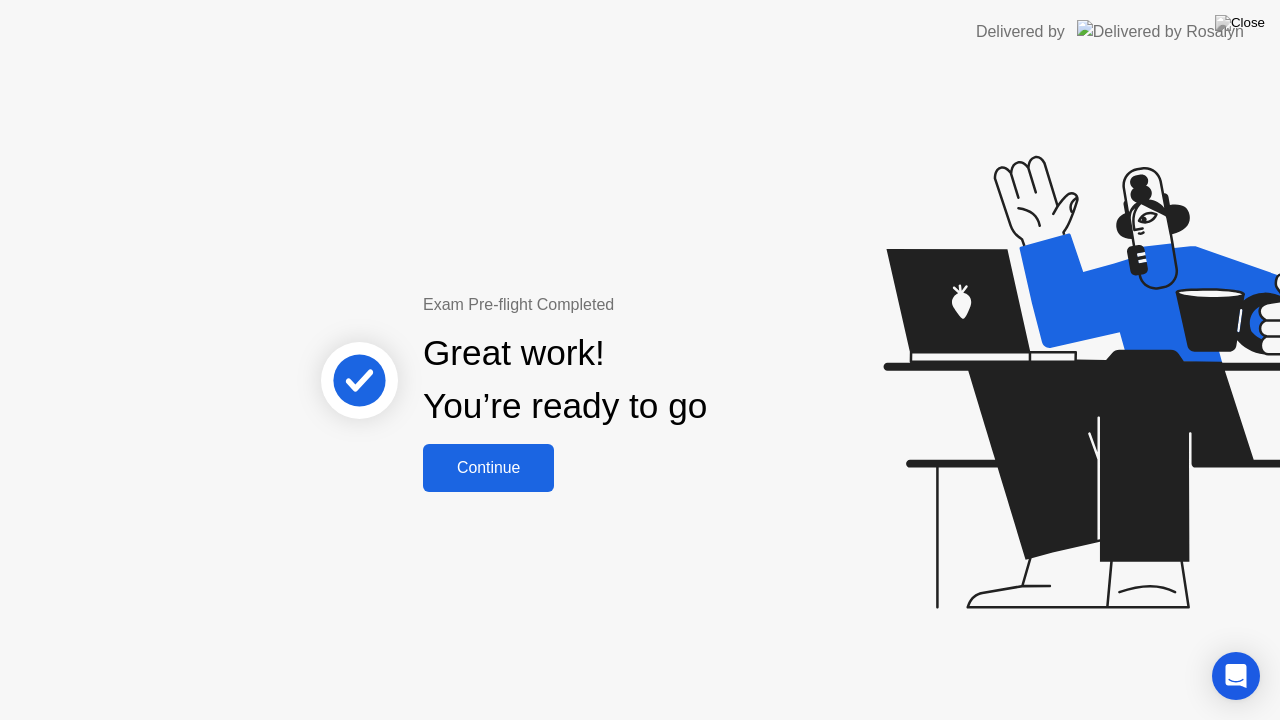 click on "Continue" 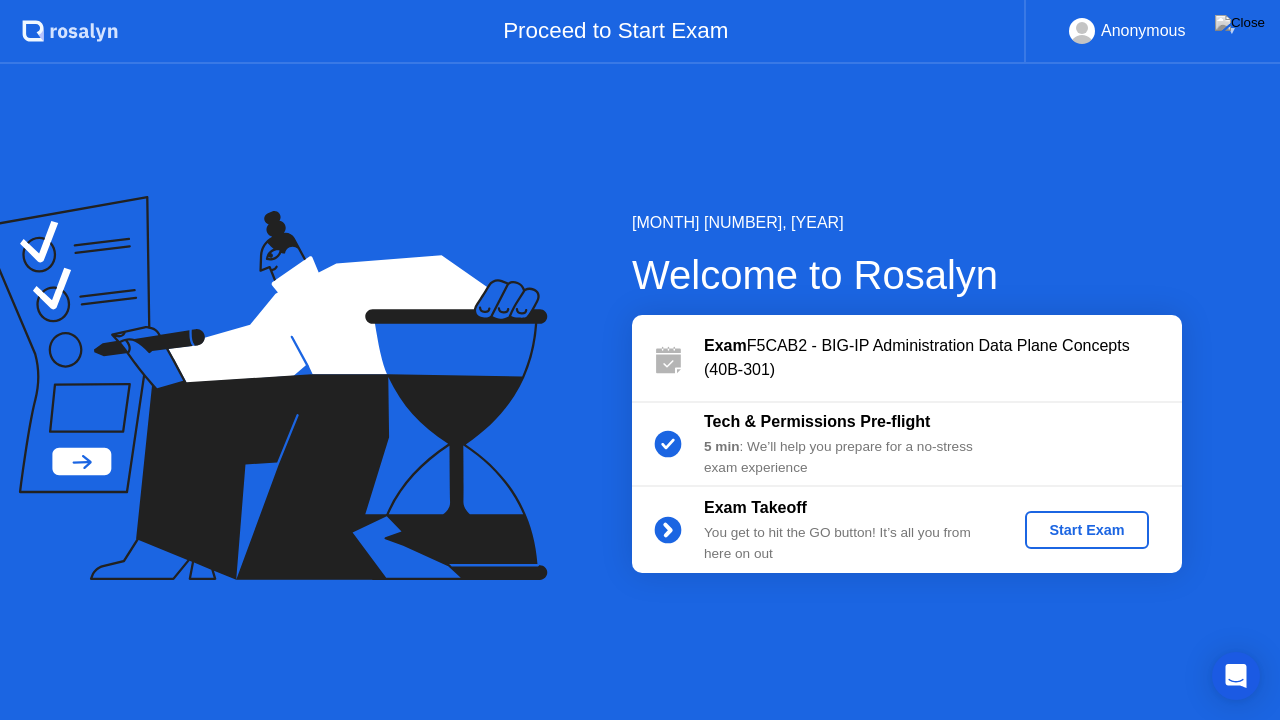 click on "Start Exam" 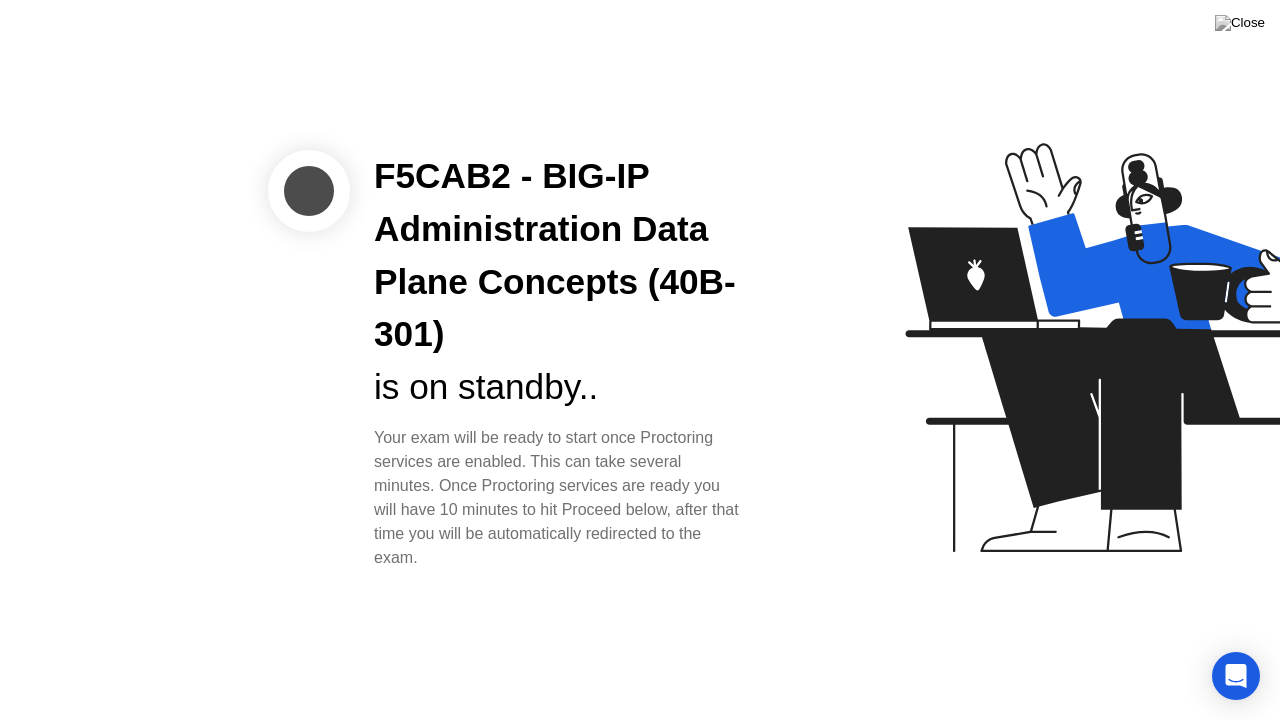 drag, startPoint x: 534, startPoint y: 464, endPoint x: 599, endPoint y: 477, distance: 66.287254 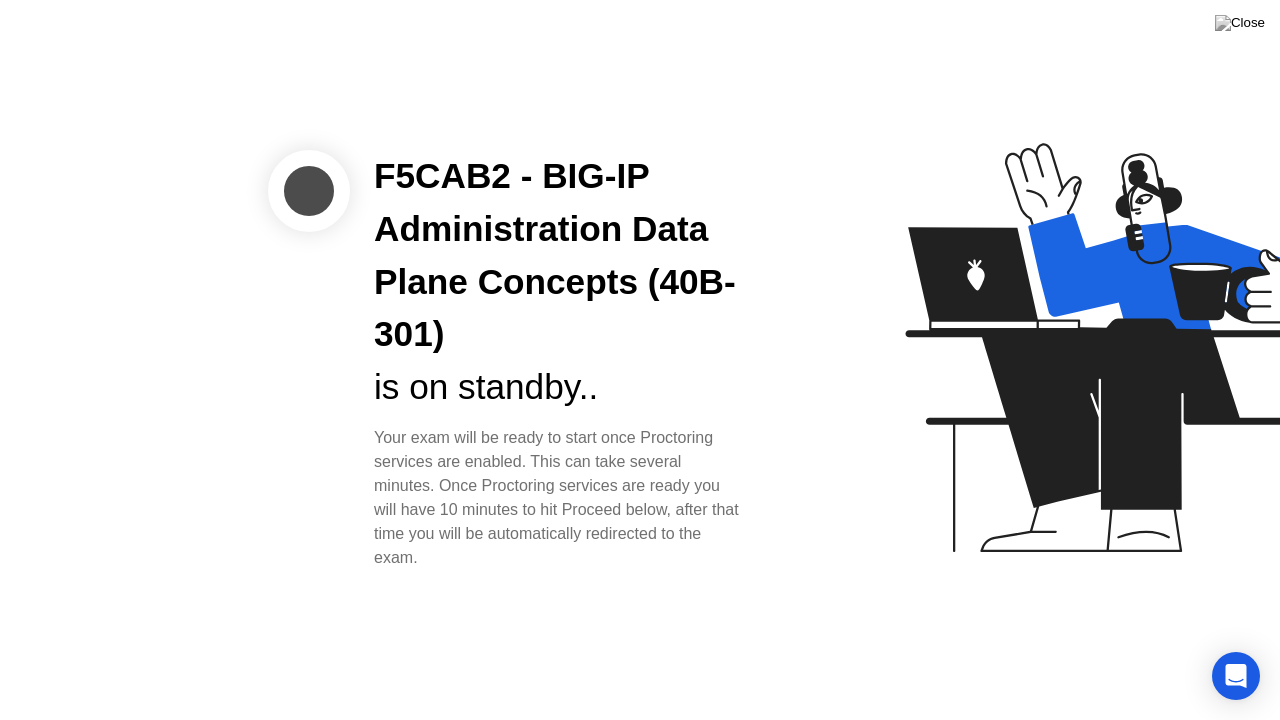 click on "Your exam will be ready to start once Proctoring services are enabled. This can take several minutes. Once Proctoring services are ready you will have 10 minutes to hit Proceed below, after that time you will be automatically redirected to the exam." 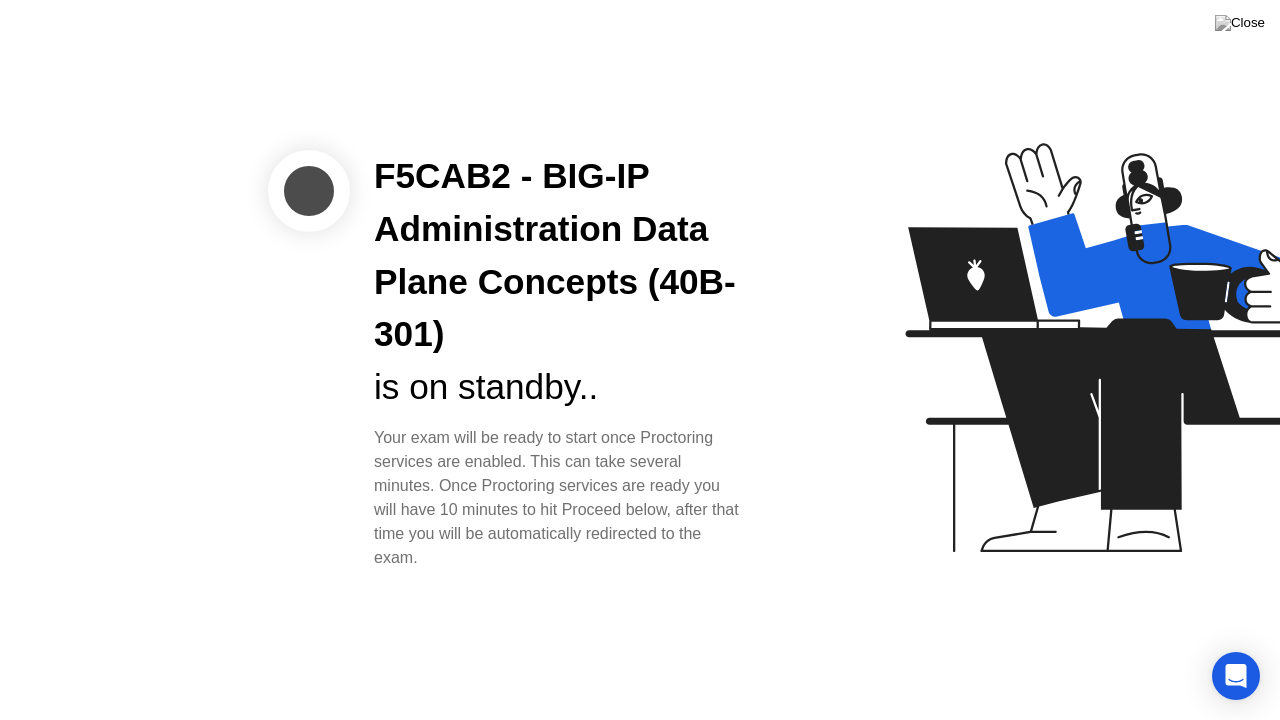 click on "Your exam will be ready to start once Proctoring services are enabled. This can take several minutes. Once Proctoring services are ready you will have 10 minutes to hit Proceed below, after that time you will be automatically redirected to the exam." 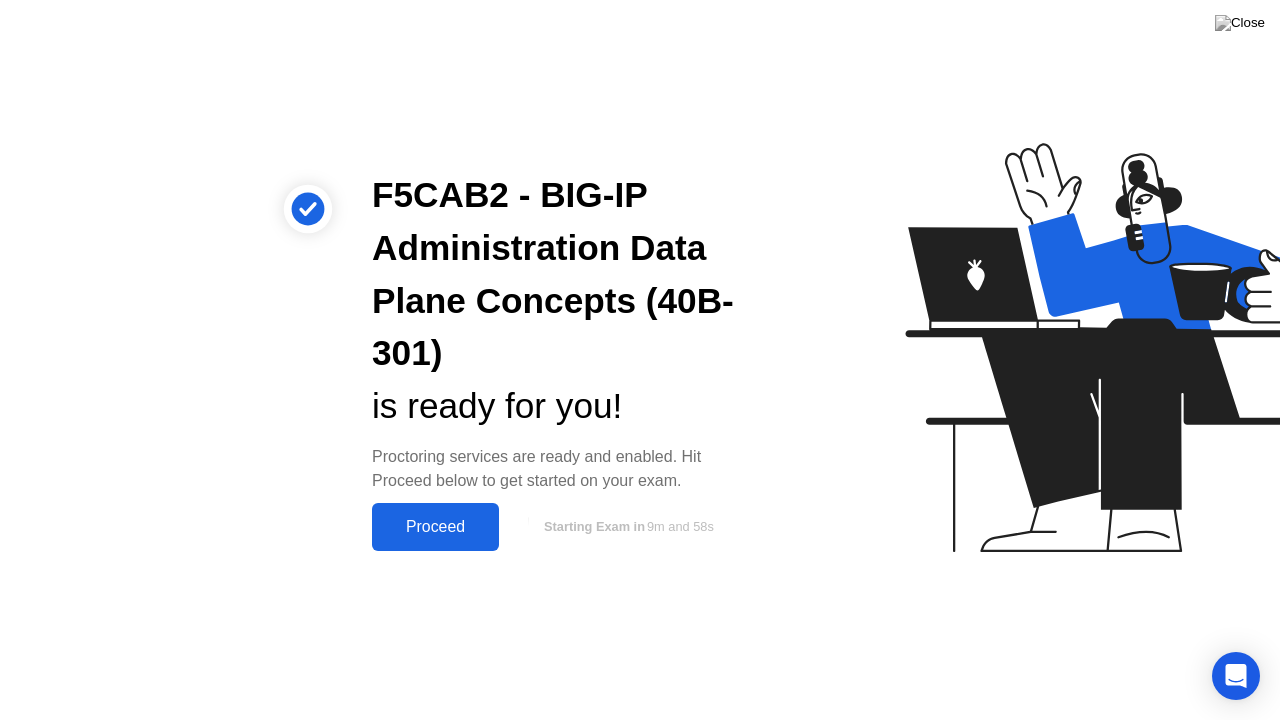 click on "Proceed" 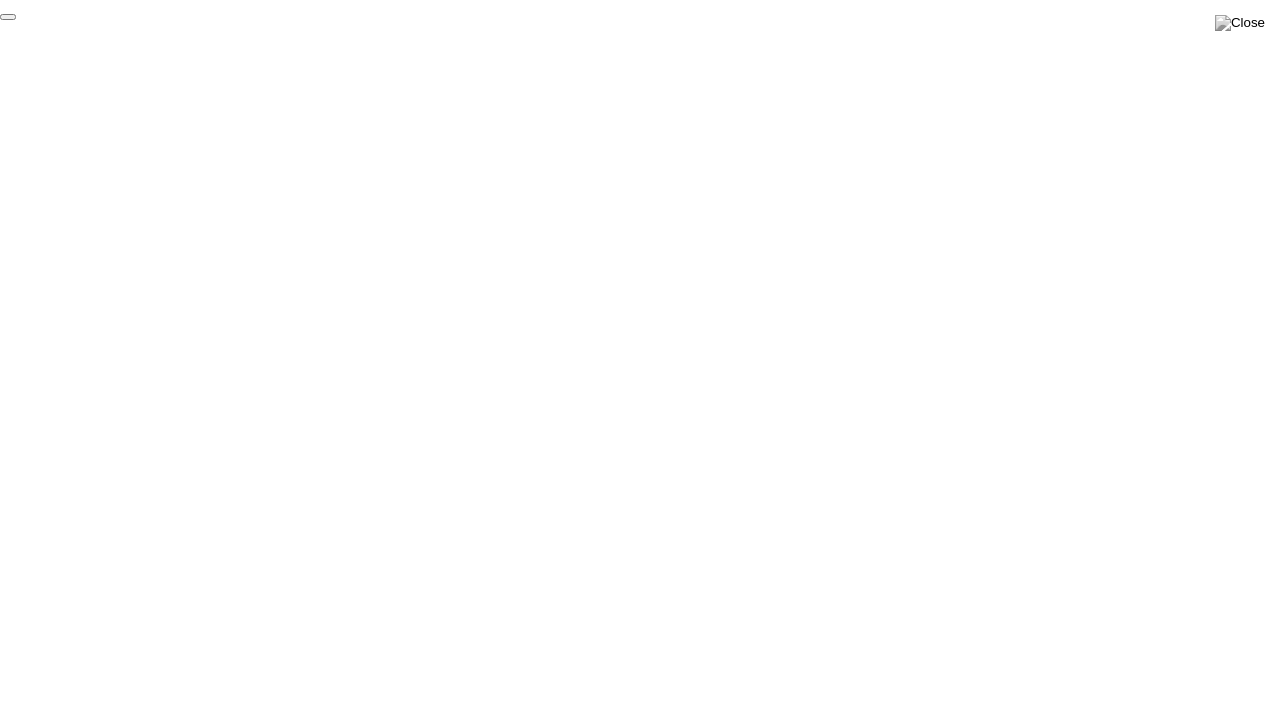 click on "End Proctoring Session" 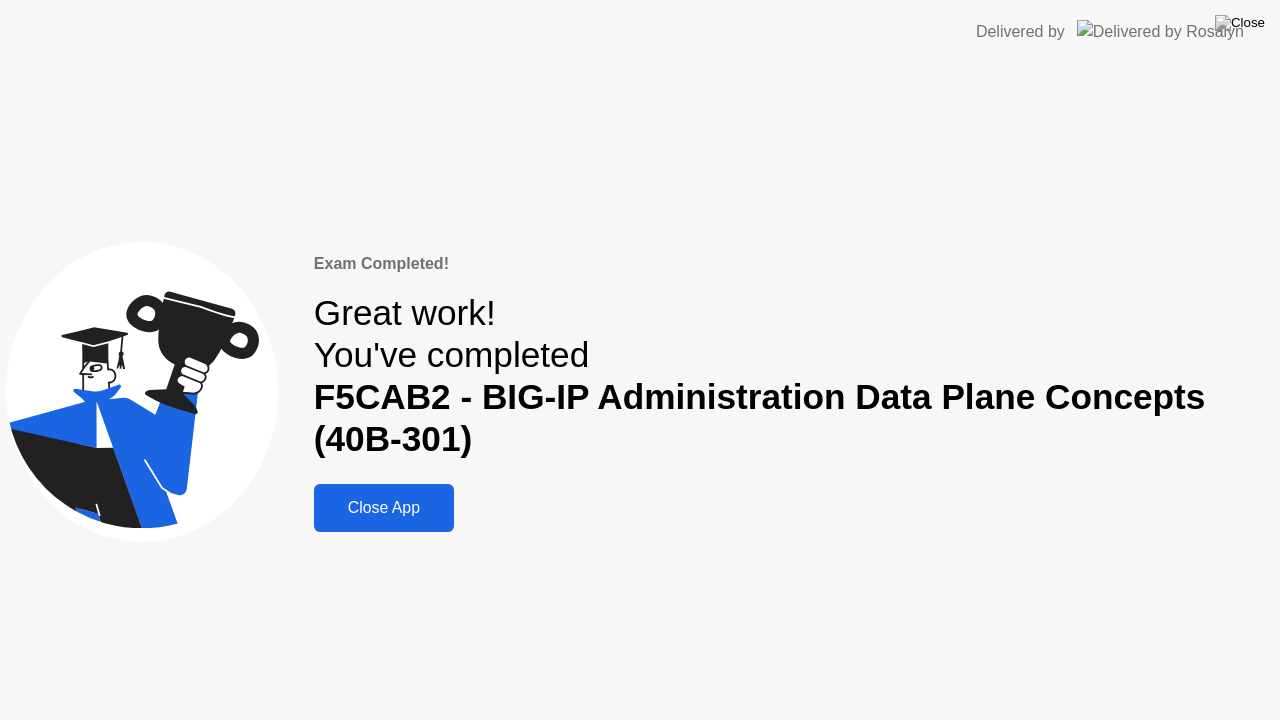 click on "Close App" 